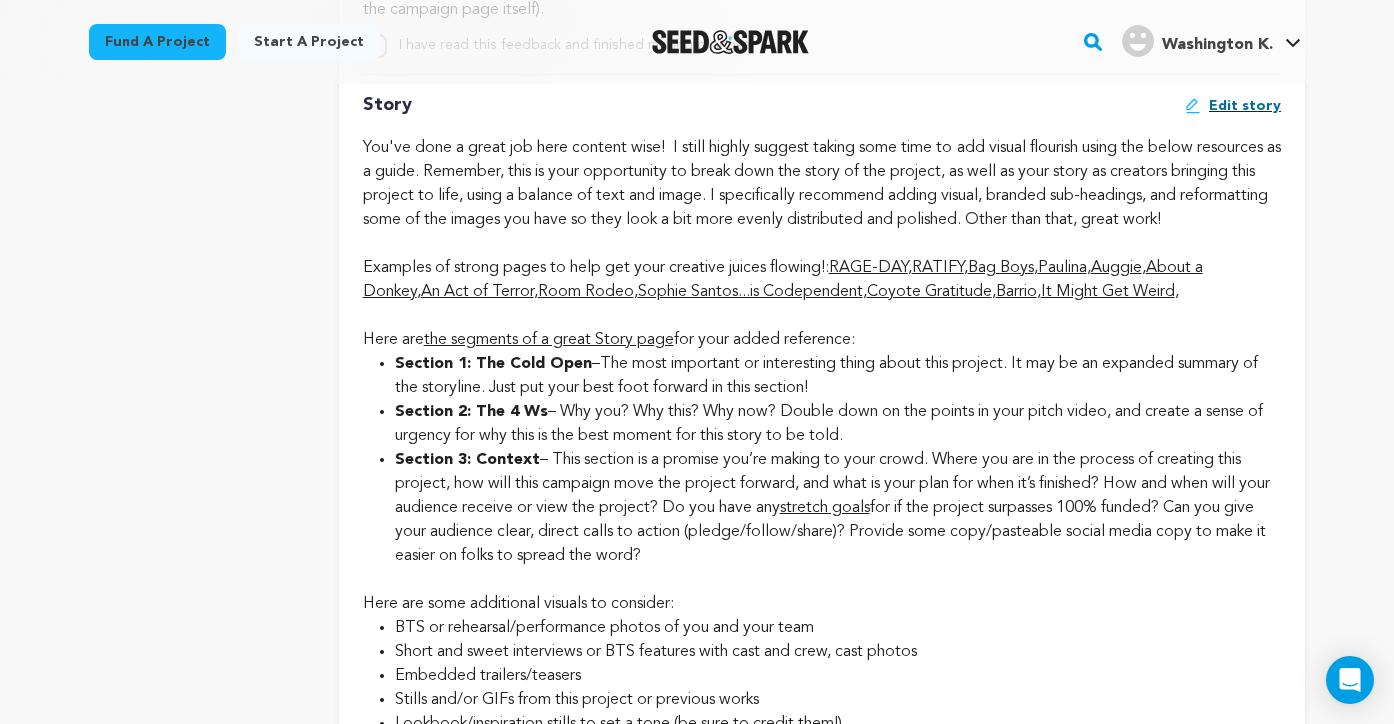 scroll, scrollTop: 4510, scrollLeft: 0, axis: vertical 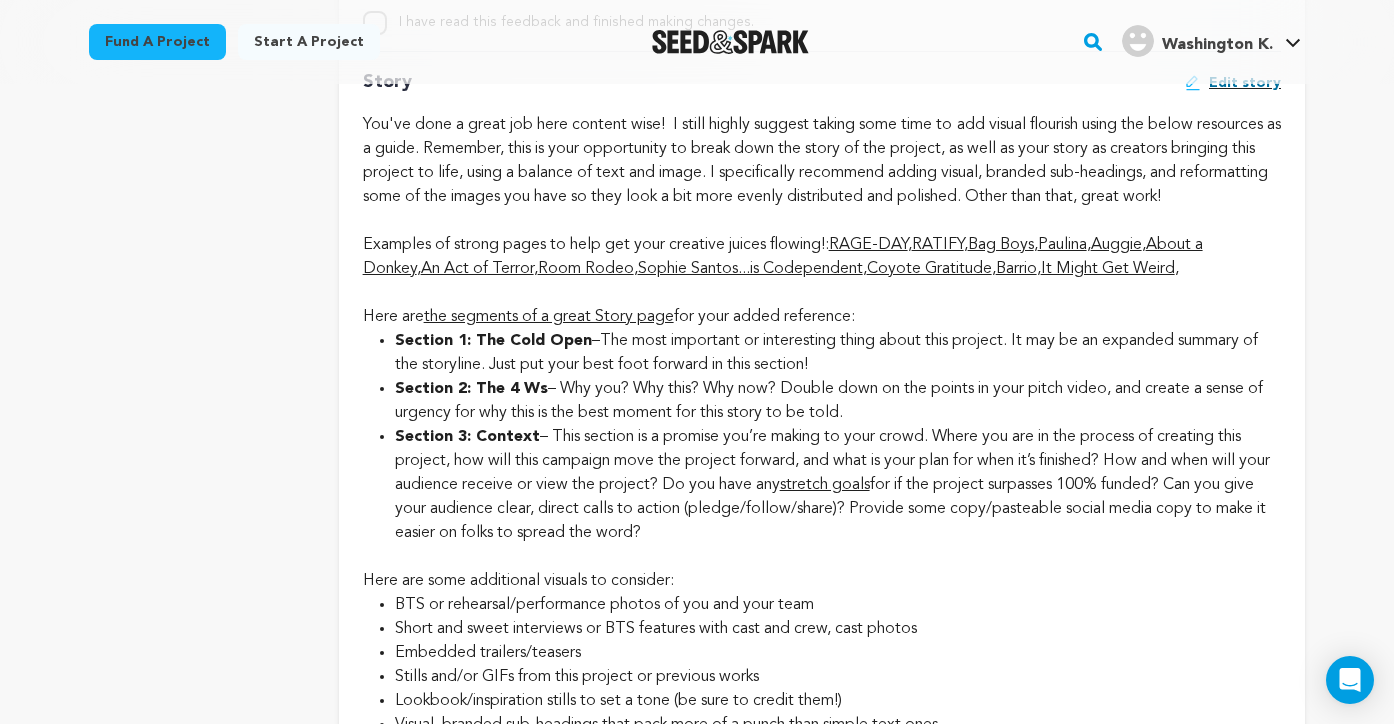 click on "RATIFY" at bounding box center (938, 245) 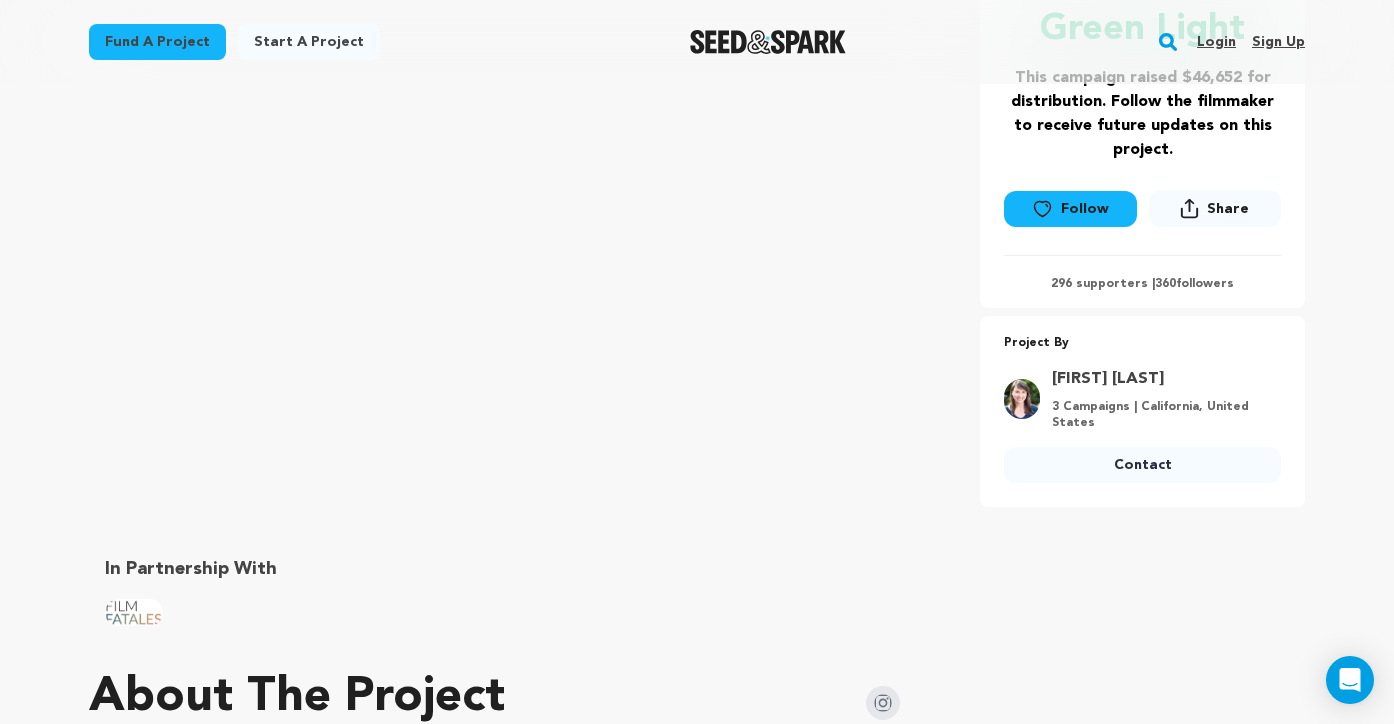 scroll, scrollTop: 0, scrollLeft: 0, axis: both 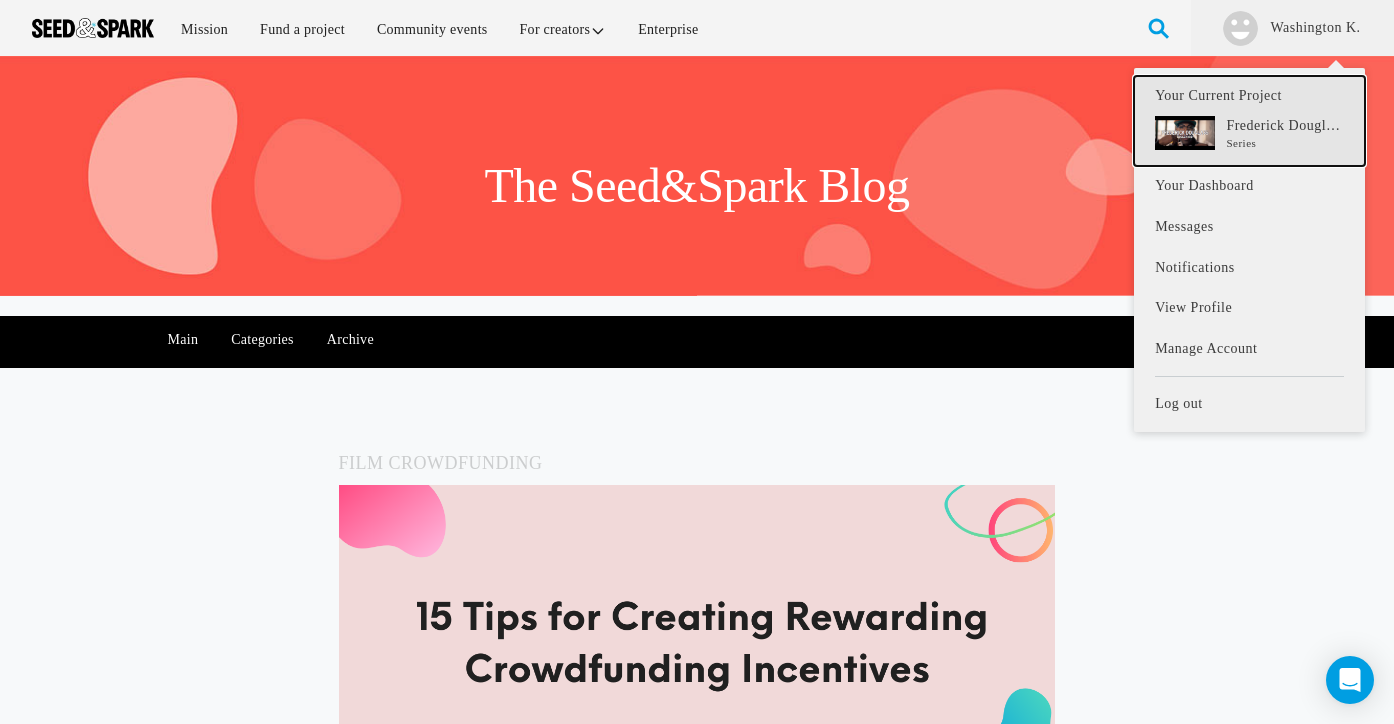click on "Frederick Douglass Boulevard aka Food & Drink Boulevard aka F.D.B. ("FDB")" at bounding box center (1284, 126) 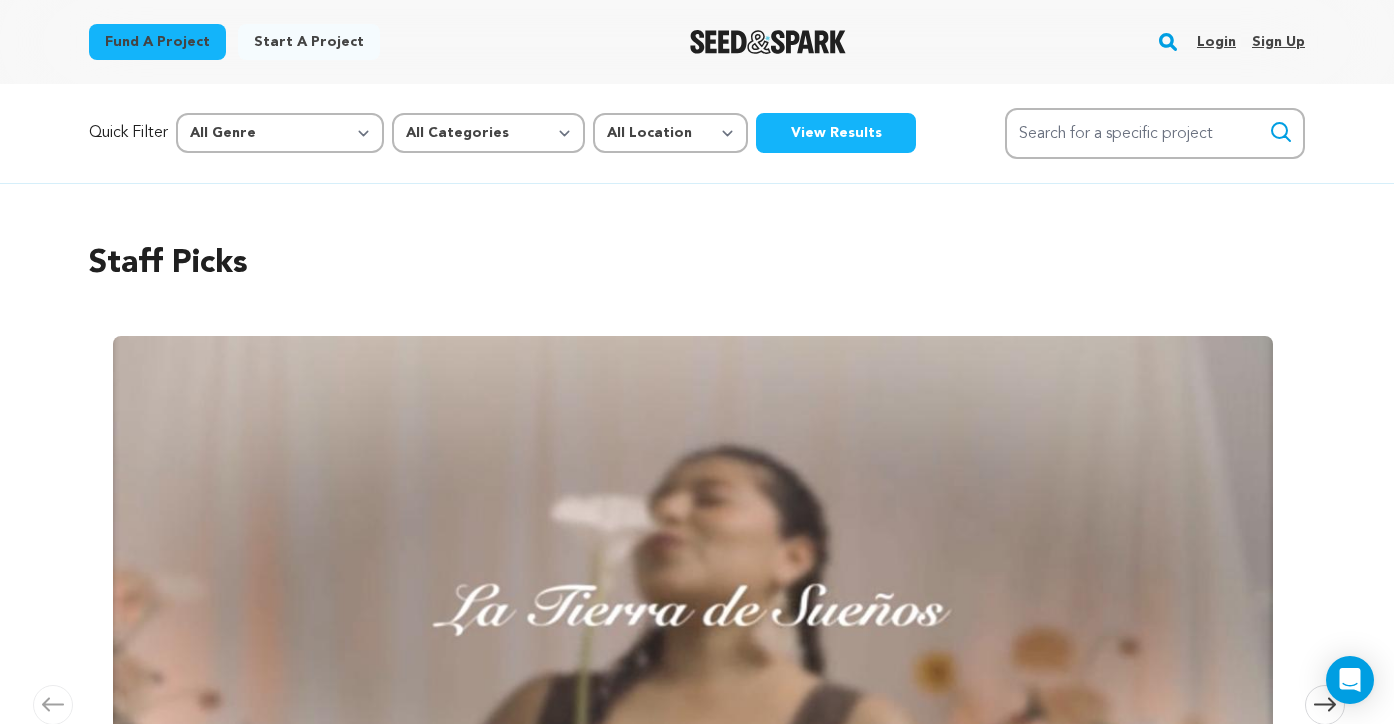 scroll, scrollTop: 2, scrollLeft: 0, axis: vertical 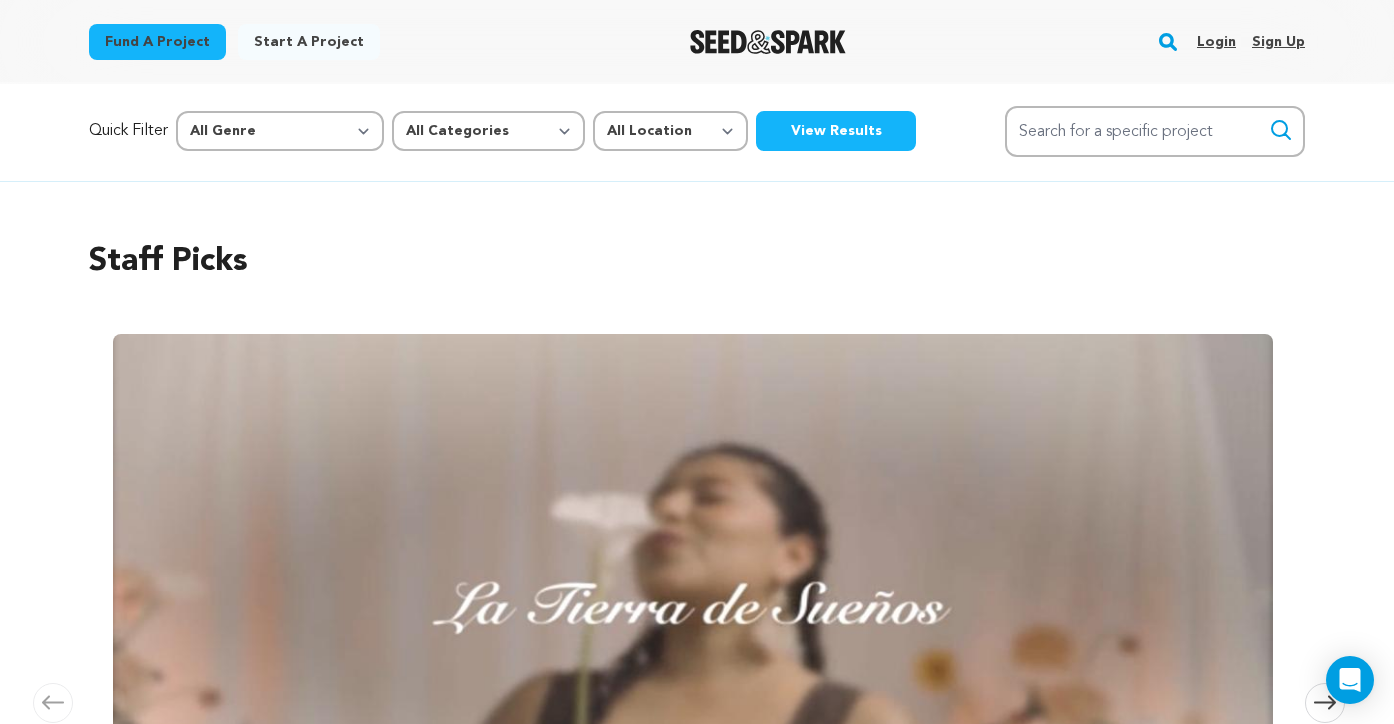 click on "Login" at bounding box center [1216, 42] 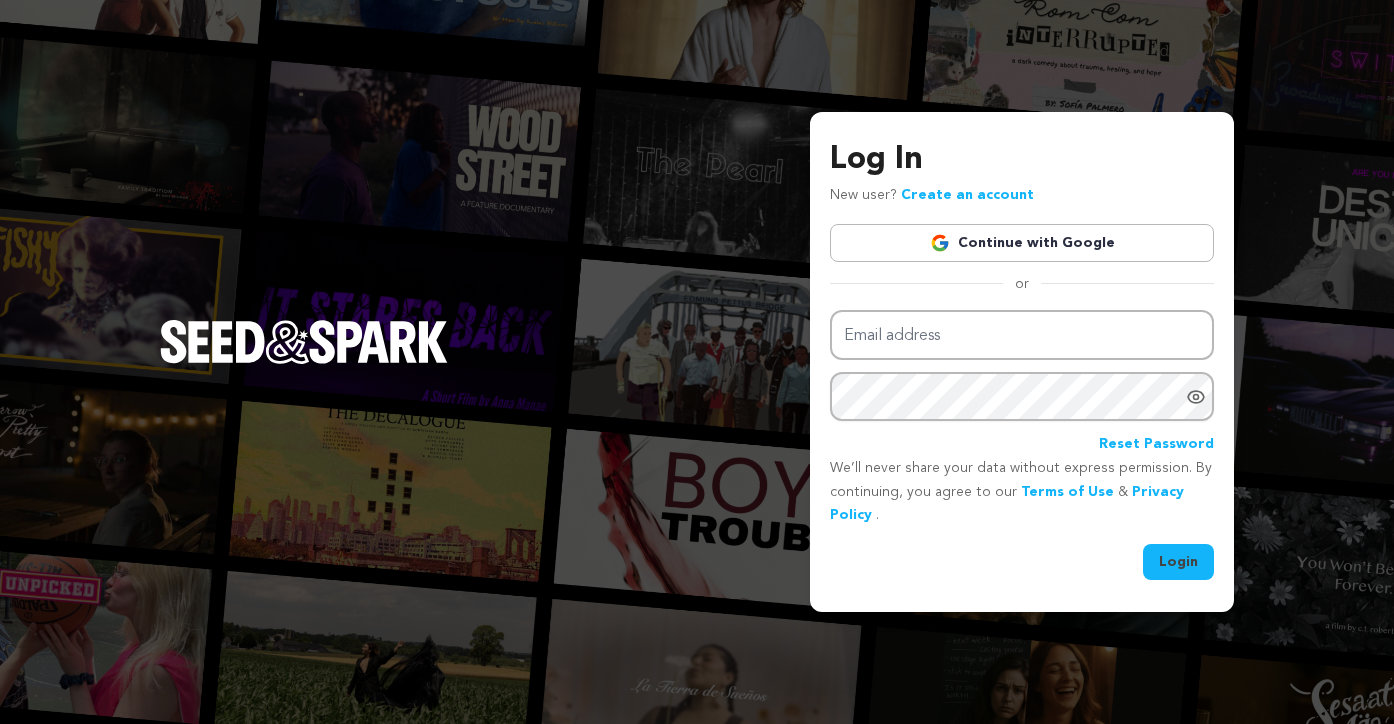 scroll, scrollTop: 0, scrollLeft: 0, axis: both 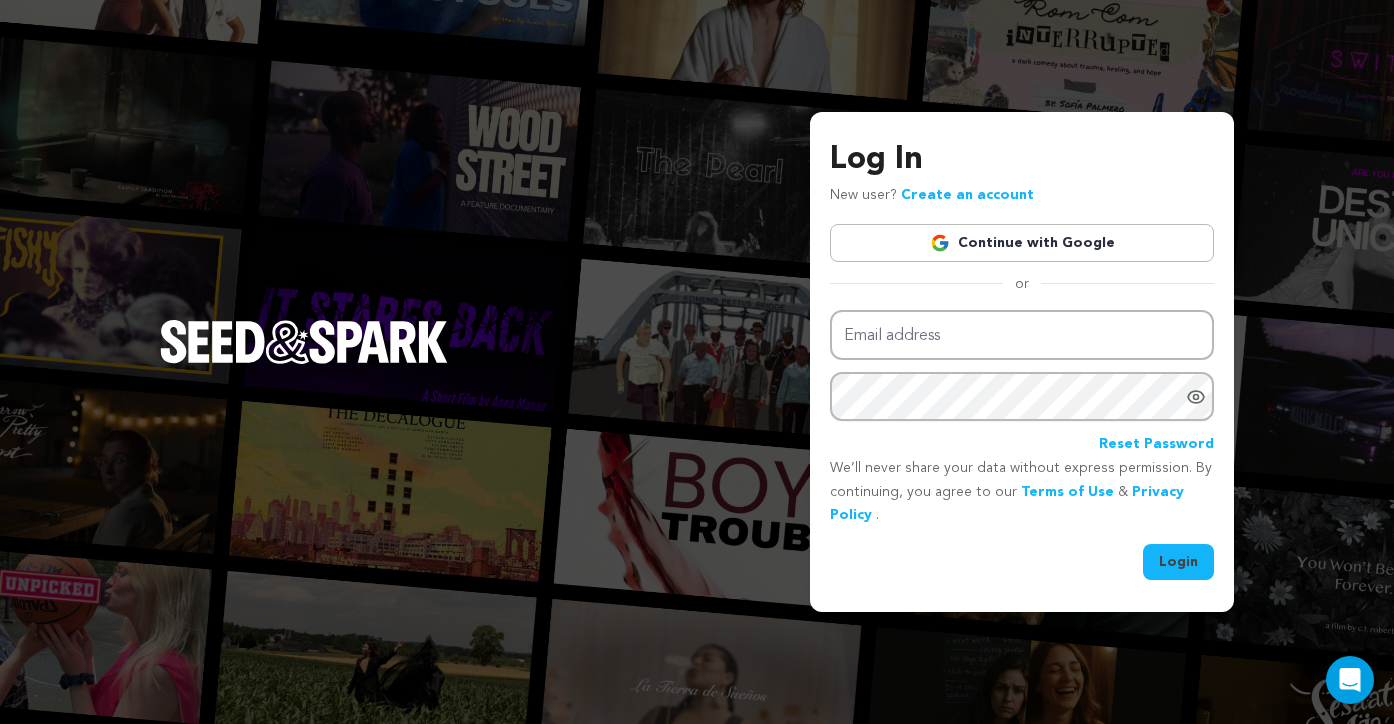 click on "Continue with Google" at bounding box center (1022, 243) 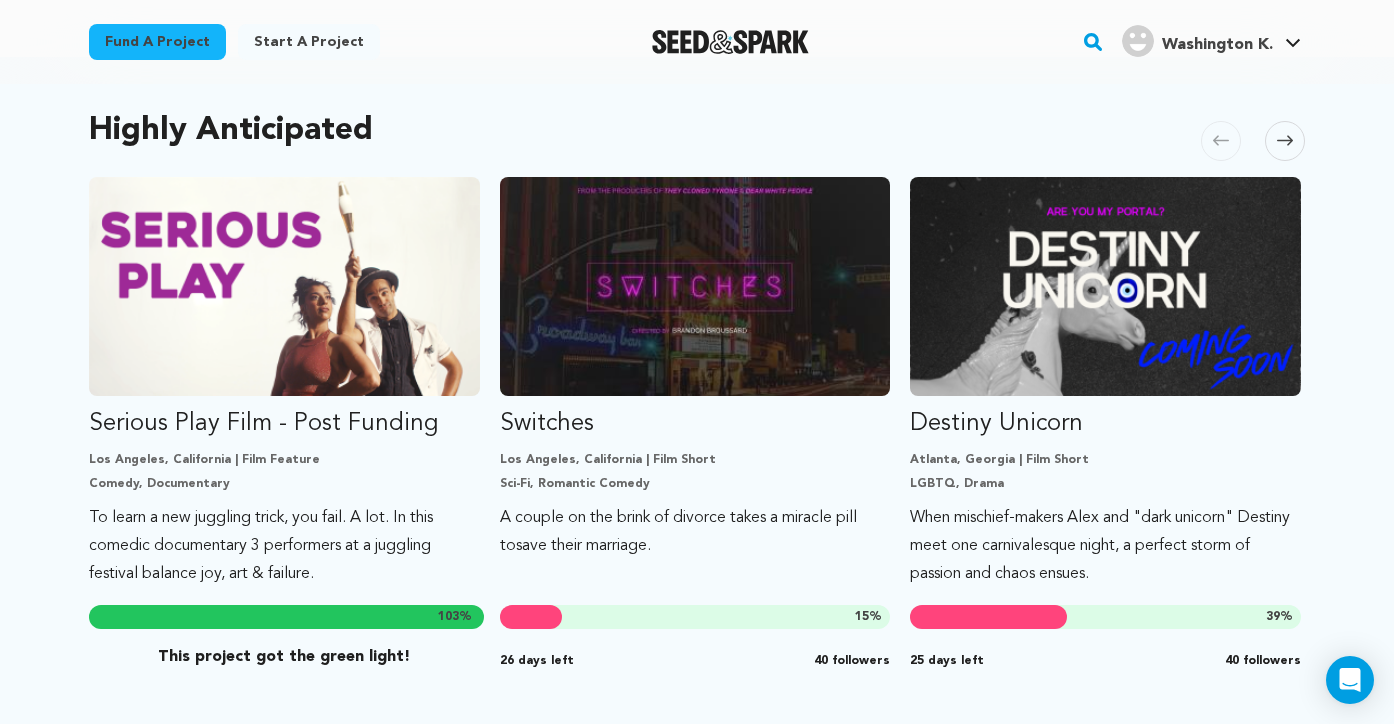 scroll, scrollTop: 0, scrollLeft: 0, axis: both 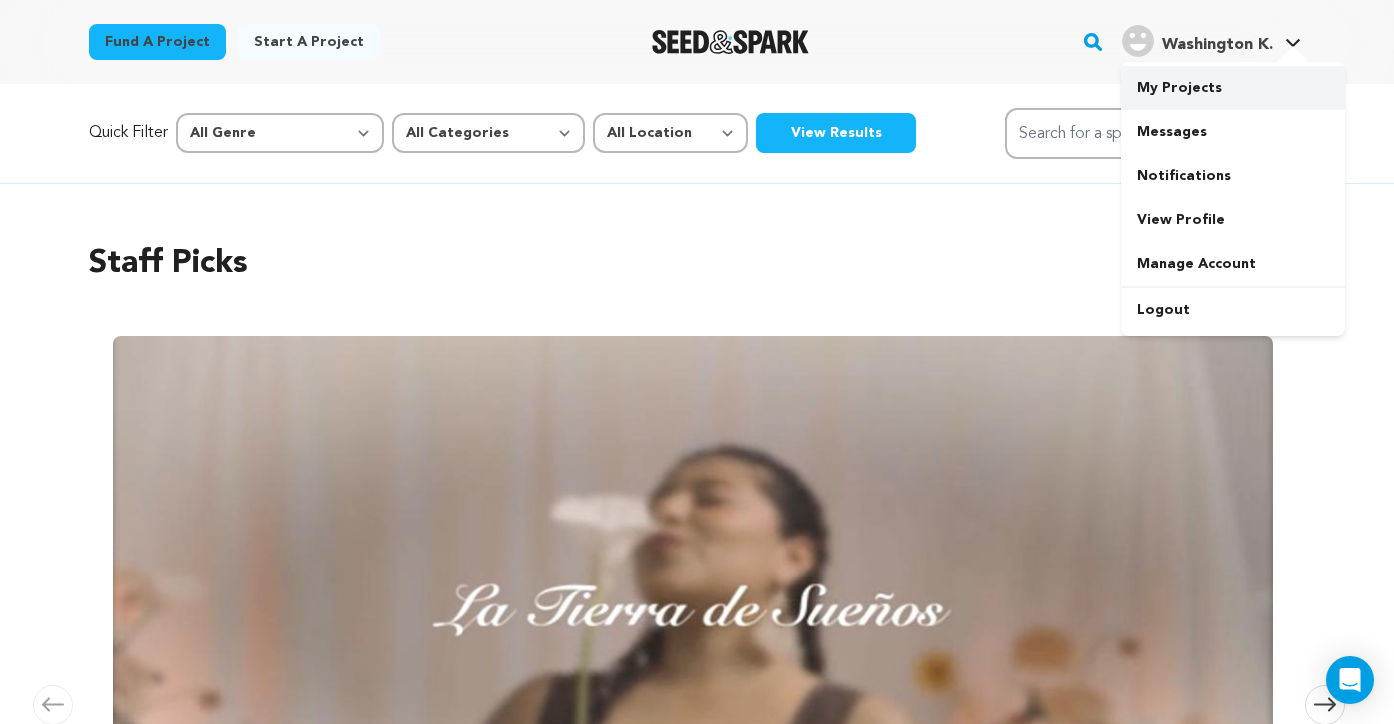 click on "My Projects" at bounding box center [1233, 88] 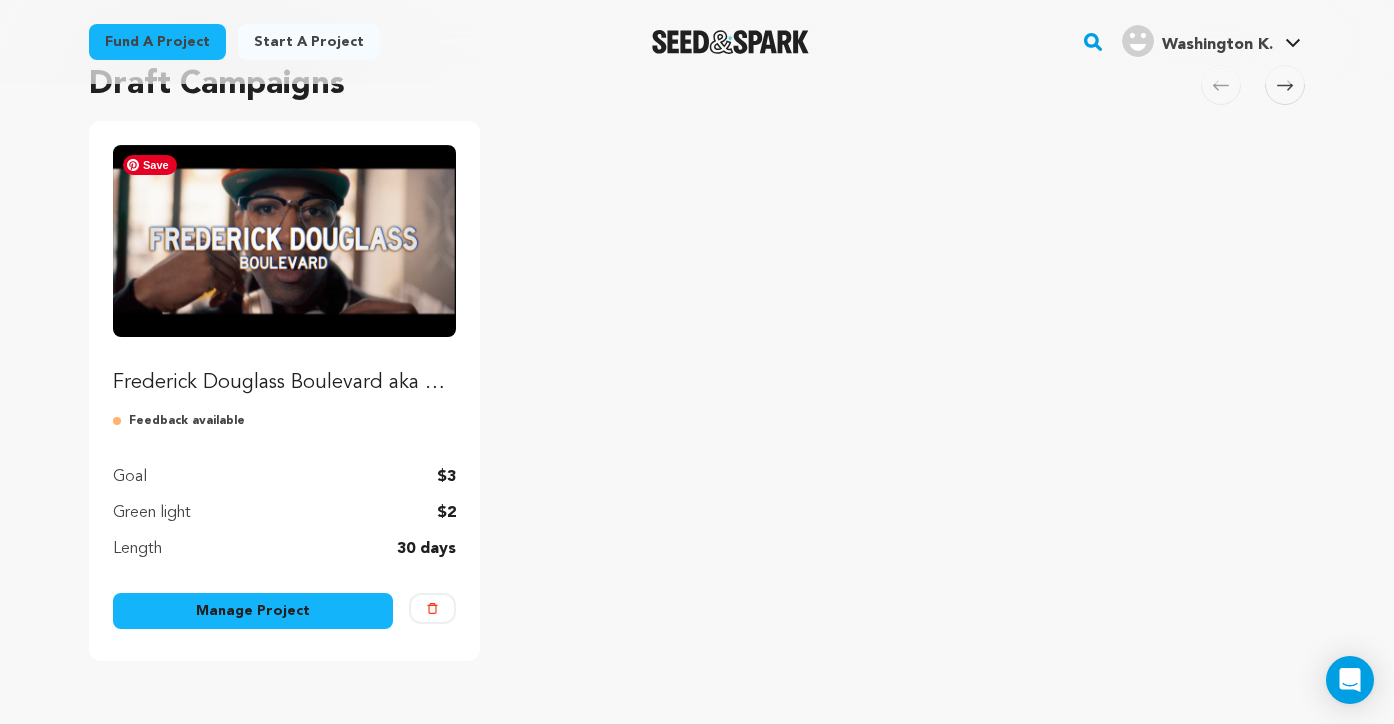 scroll, scrollTop: 232, scrollLeft: 0, axis: vertical 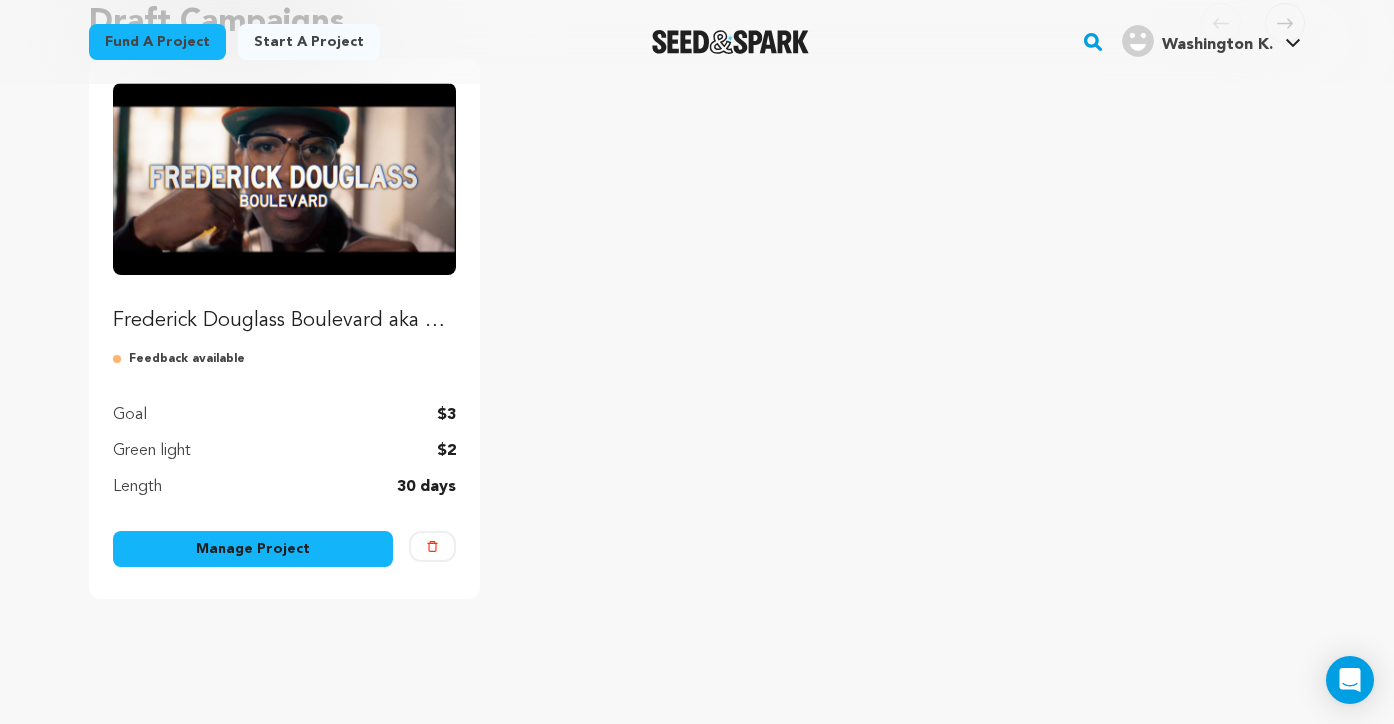 click on "Manage Project" at bounding box center (253, 549) 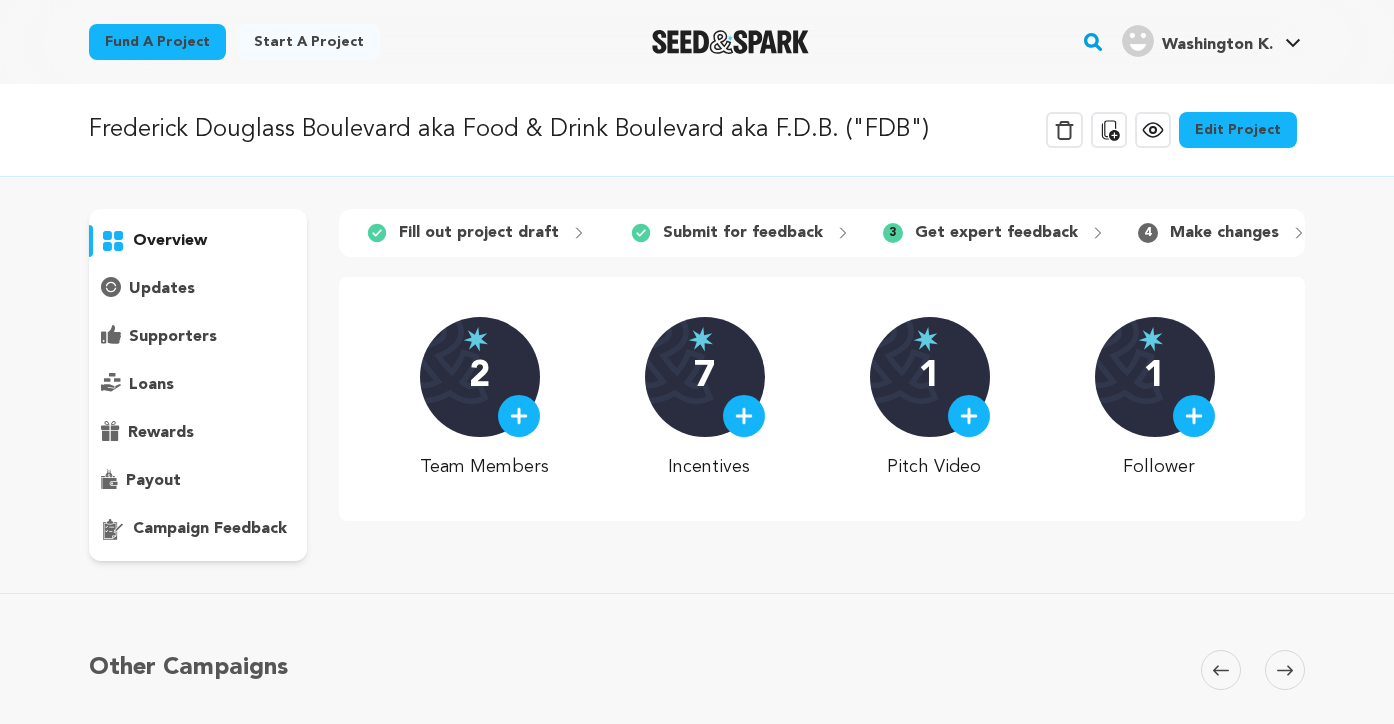 scroll, scrollTop: 0, scrollLeft: 0, axis: both 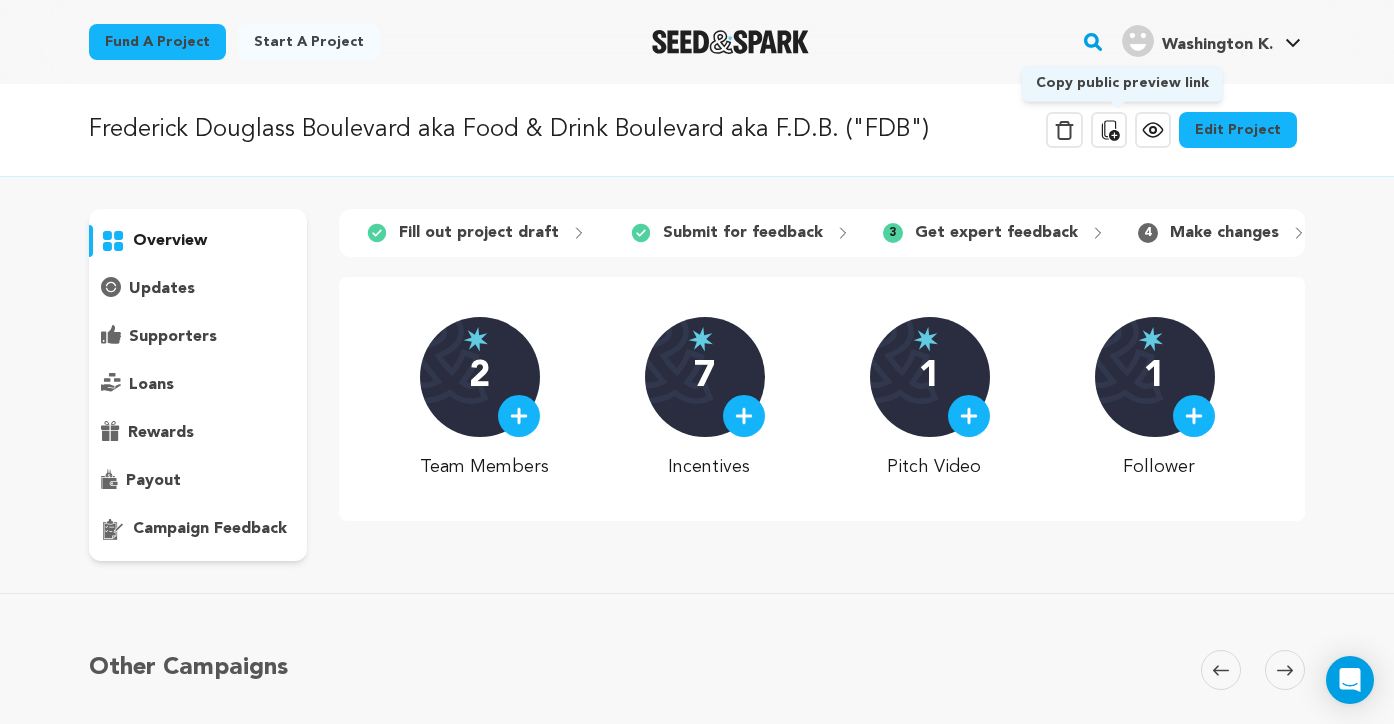 click 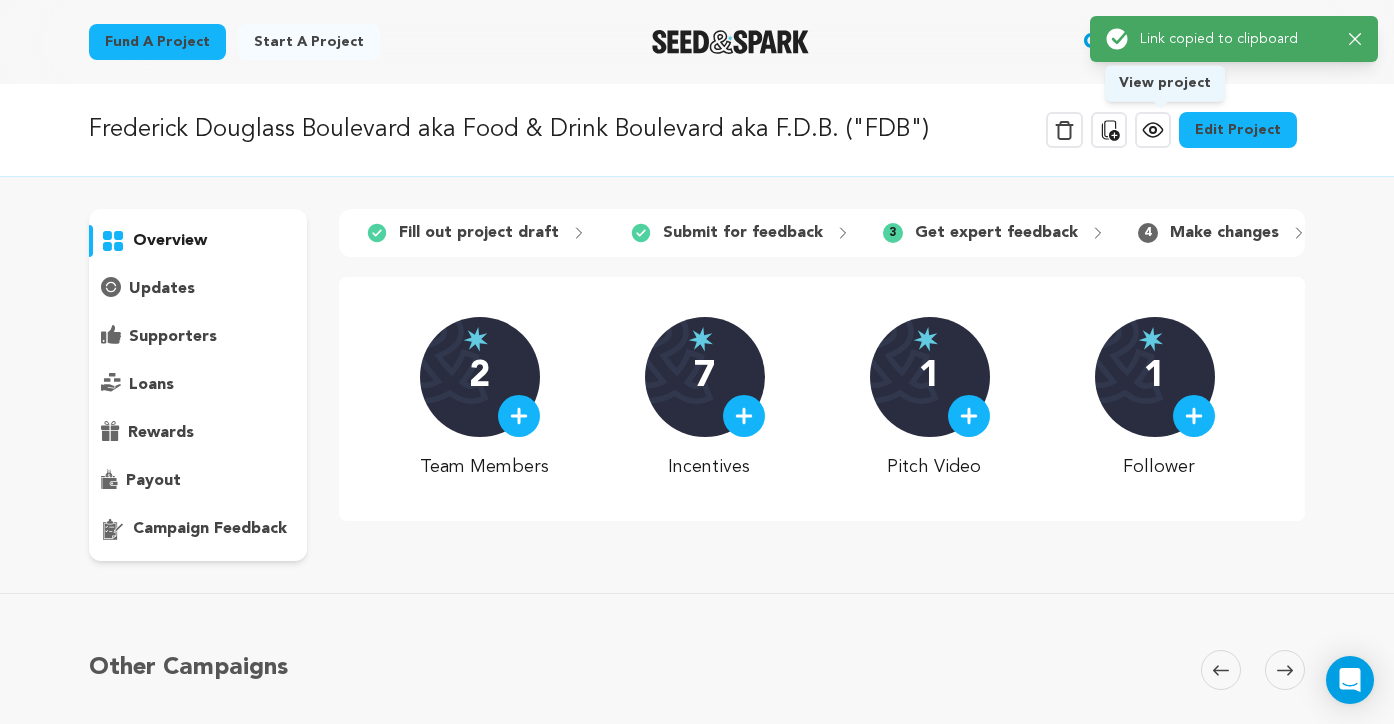 click 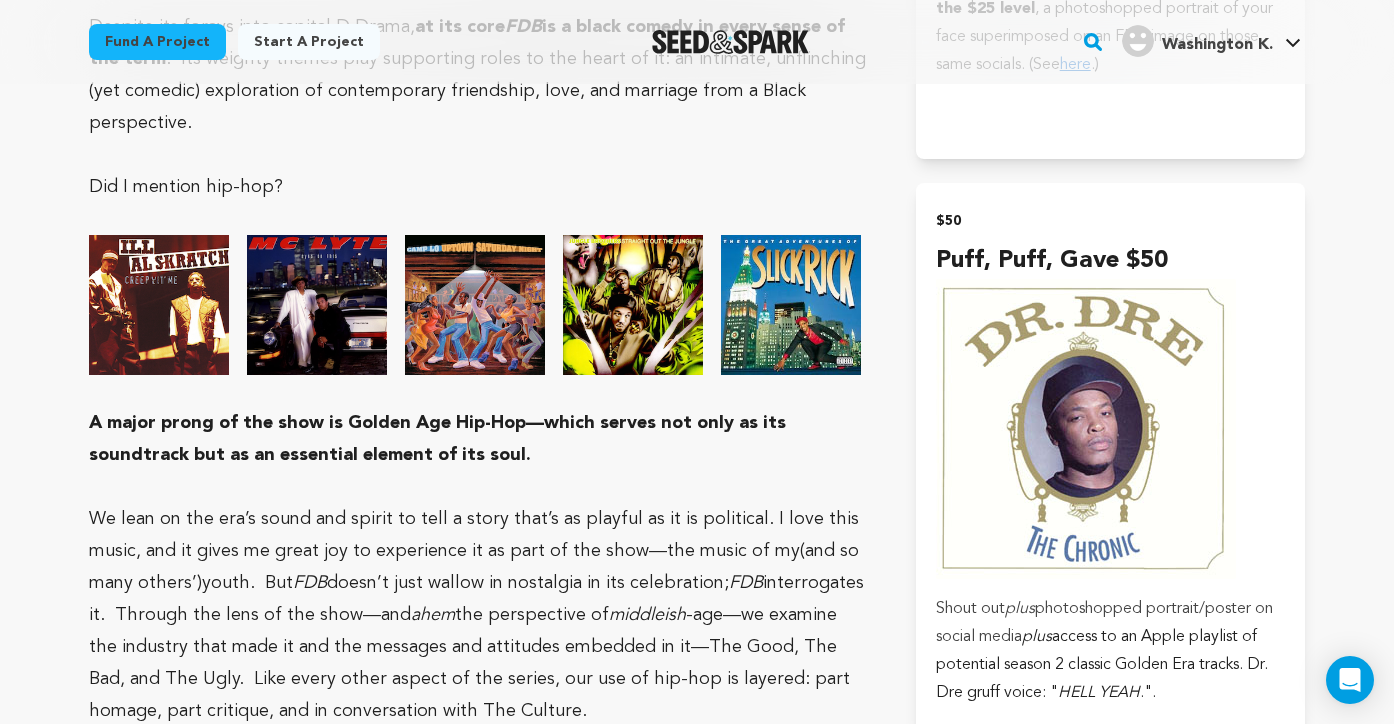 scroll, scrollTop: 1726, scrollLeft: 0, axis: vertical 